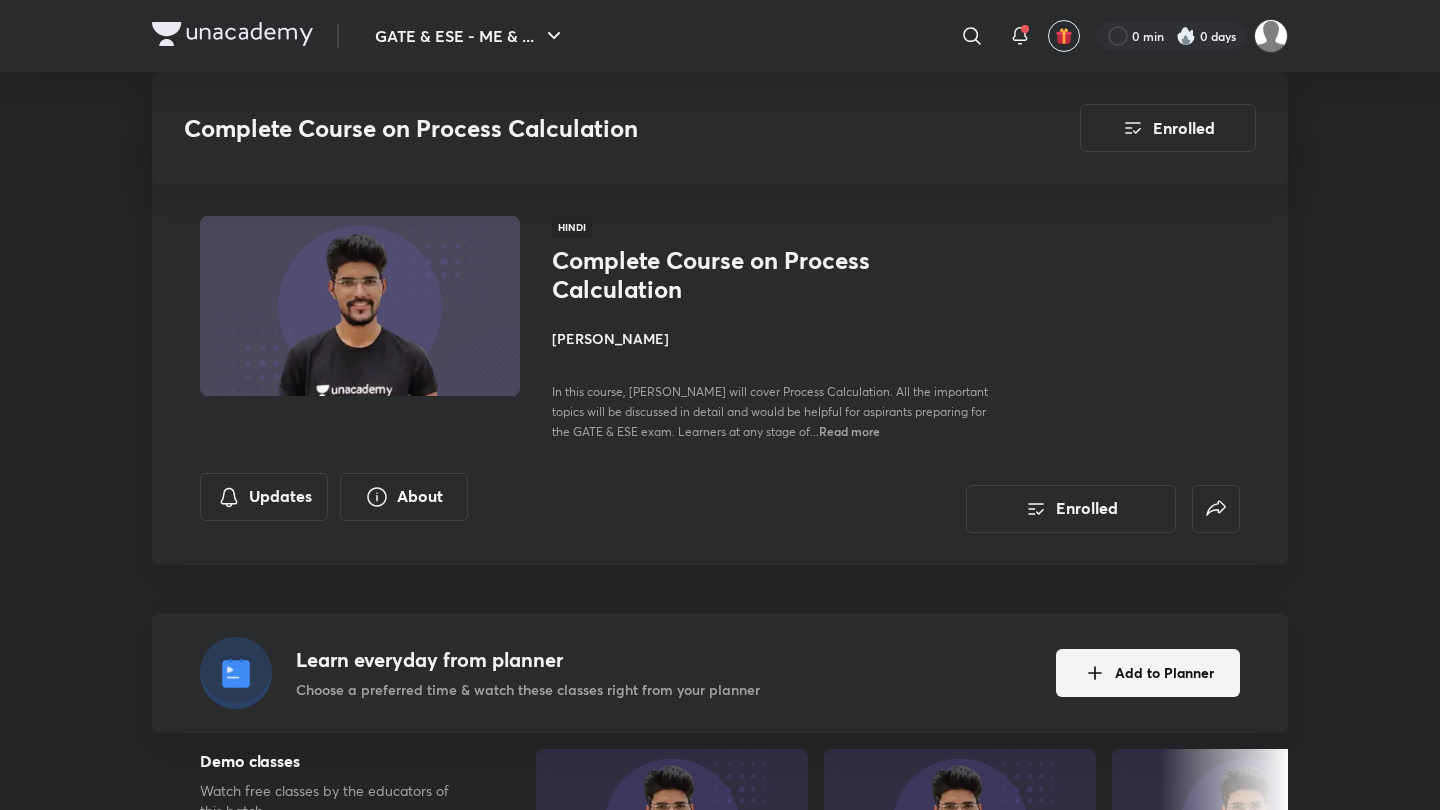 scroll, scrollTop: 2396, scrollLeft: 0, axis: vertical 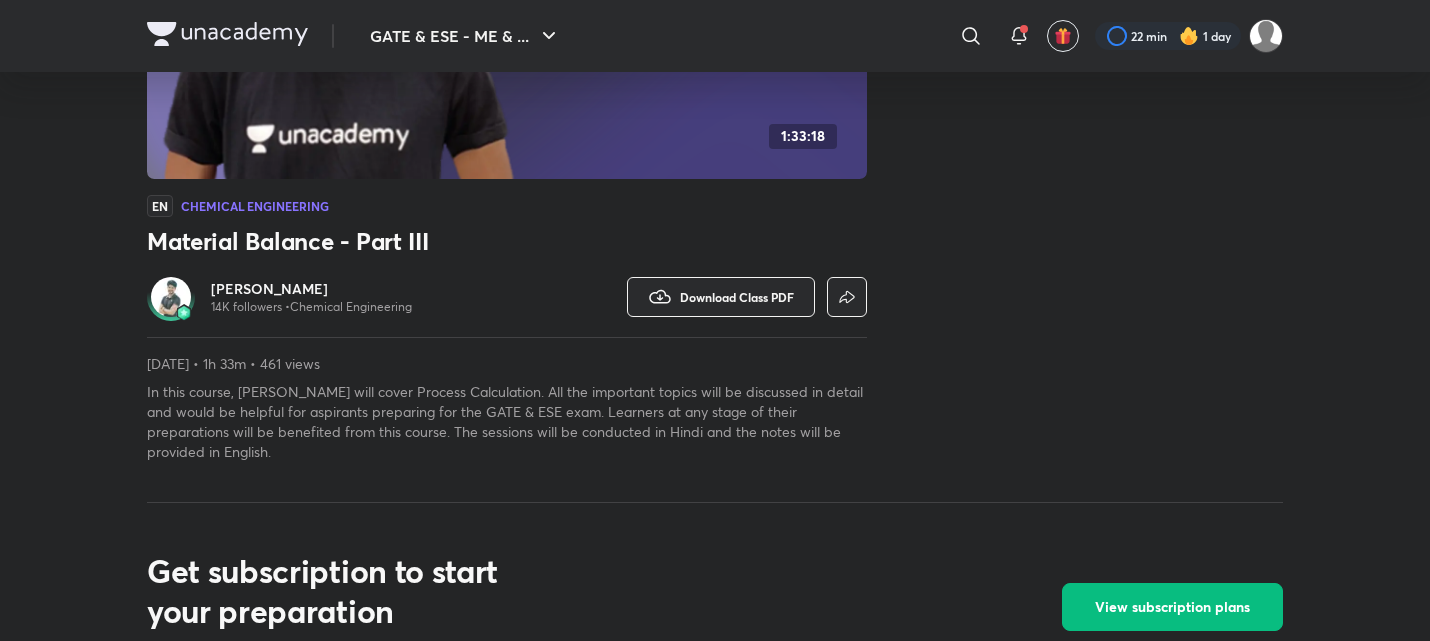 drag, startPoint x: 469, startPoint y: 278, endPoint x: 289, endPoint y: 246, distance: 182.82231 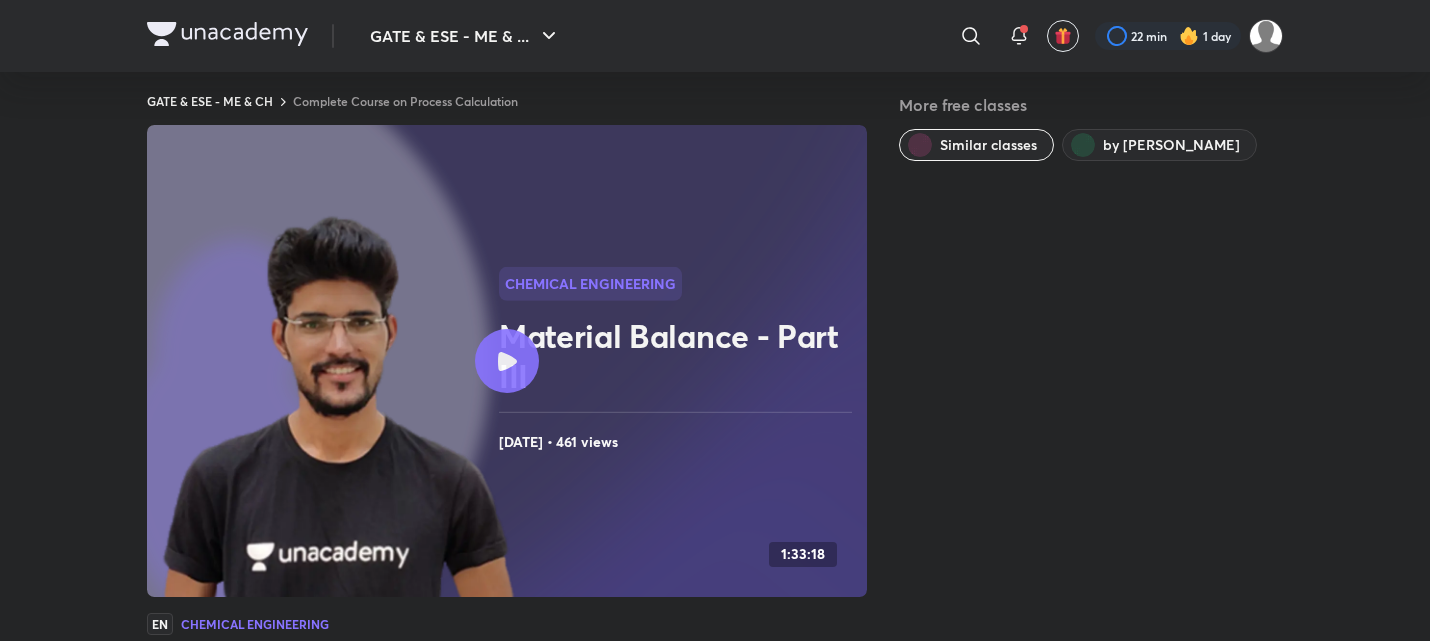 scroll, scrollTop: 0, scrollLeft: 0, axis: both 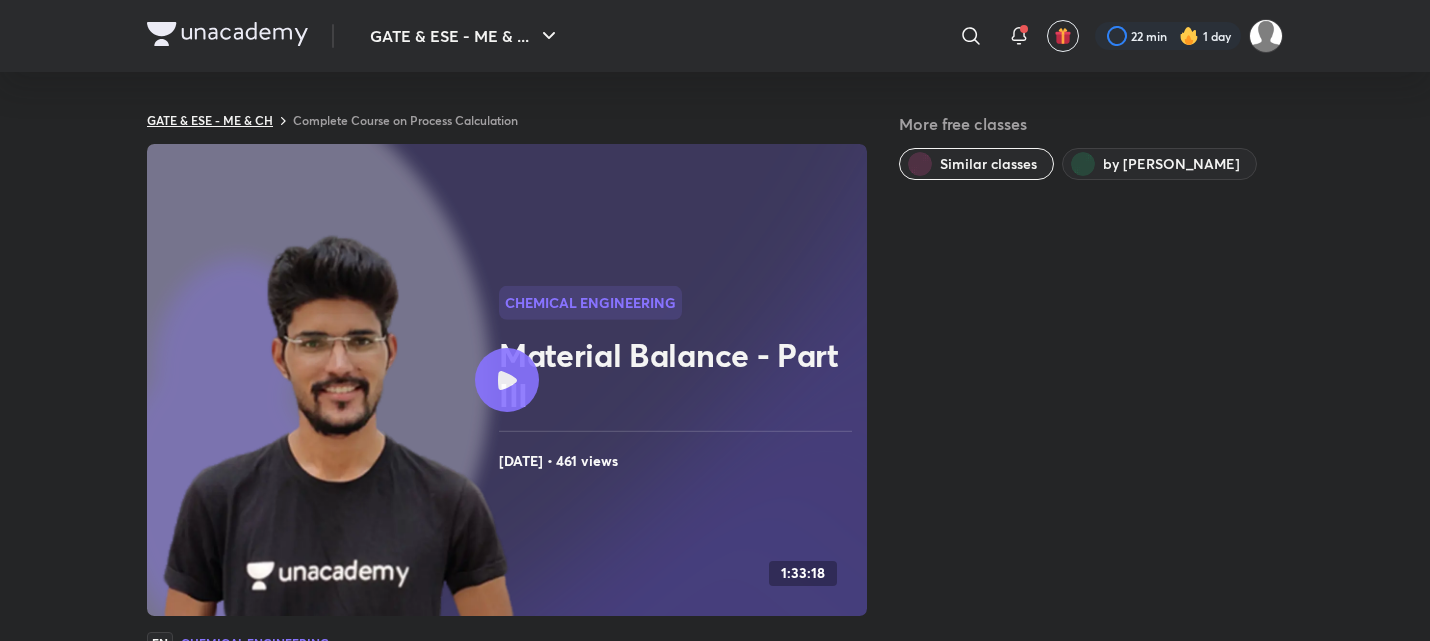 click on "GATE & ESE - ME & CH" at bounding box center (210, 120) 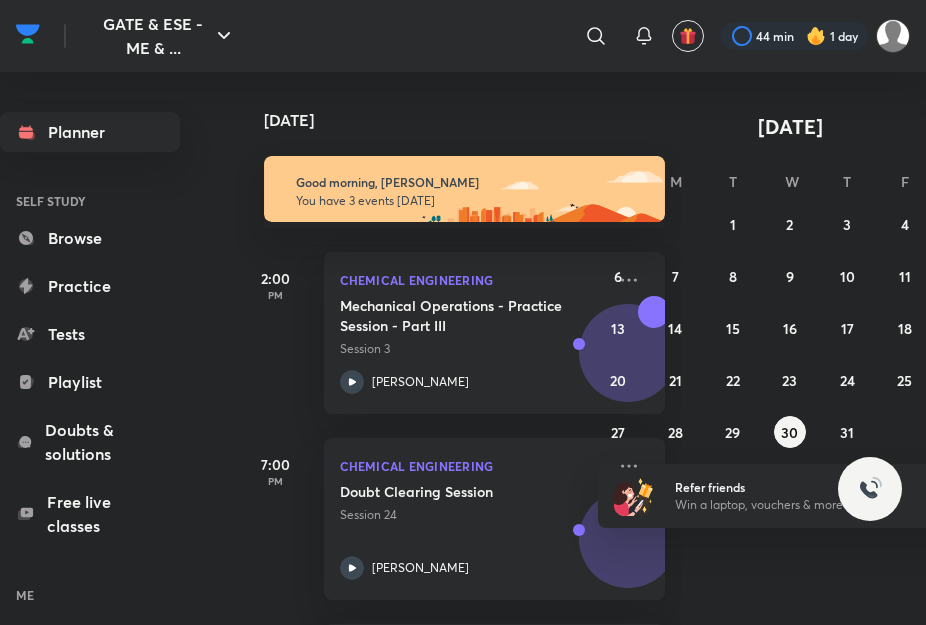 scroll, scrollTop: 0, scrollLeft: 0, axis: both 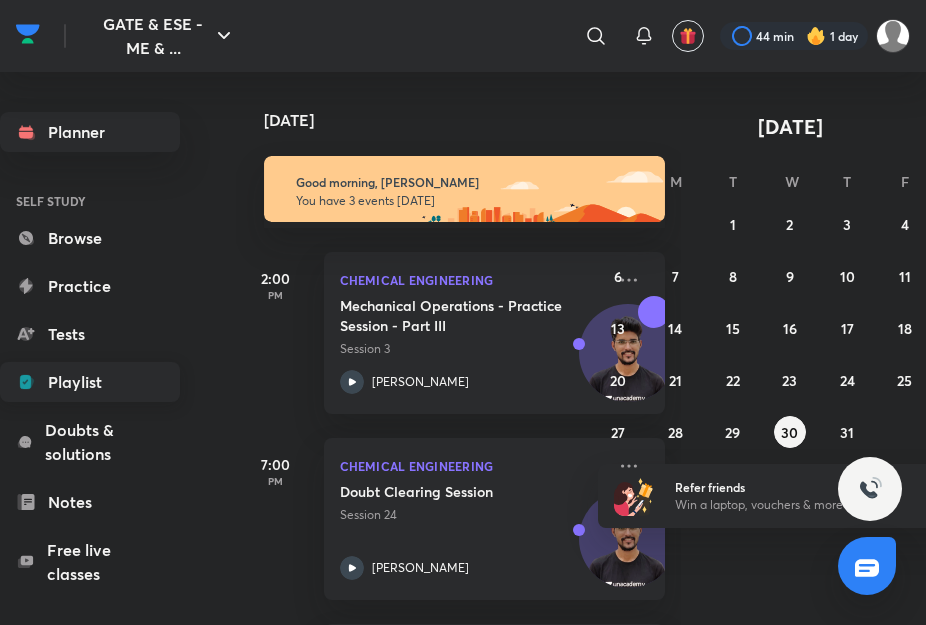 click on "Playlist" at bounding box center [90, 382] 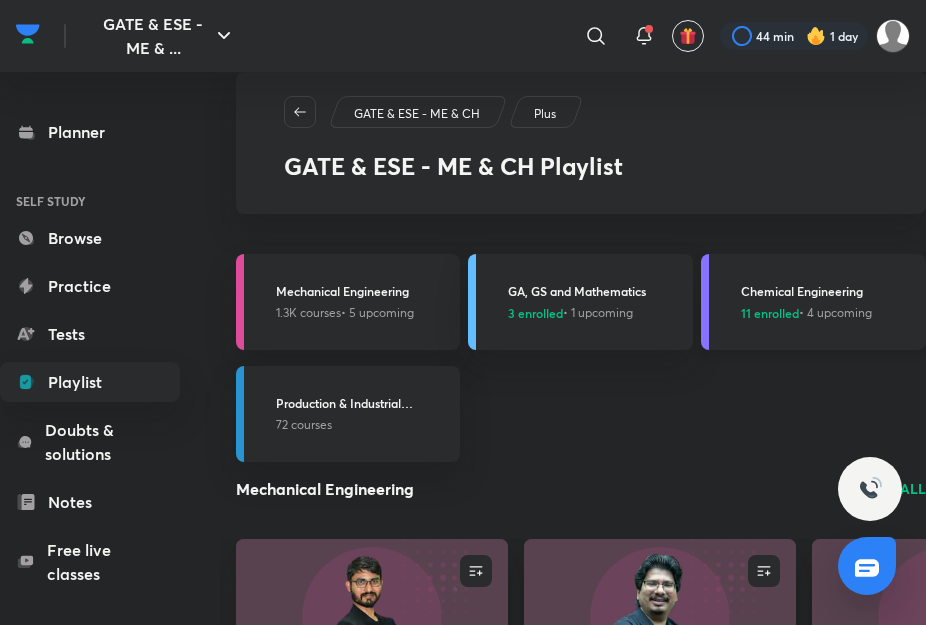 click on "Chemical Engineering 11 enrolled  • 4 upcoming" at bounding box center [813, 302] 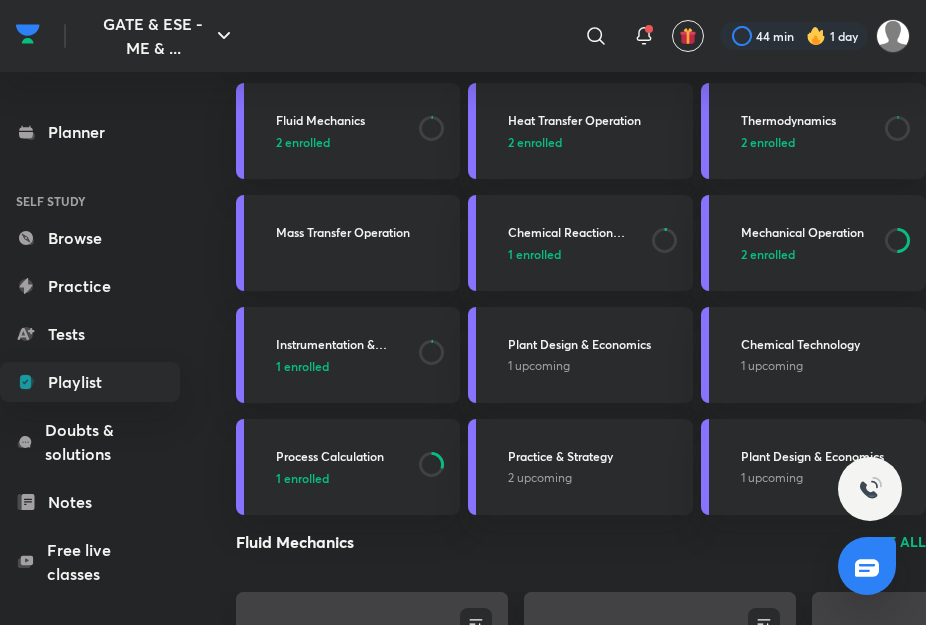 scroll, scrollTop: 192, scrollLeft: 0, axis: vertical 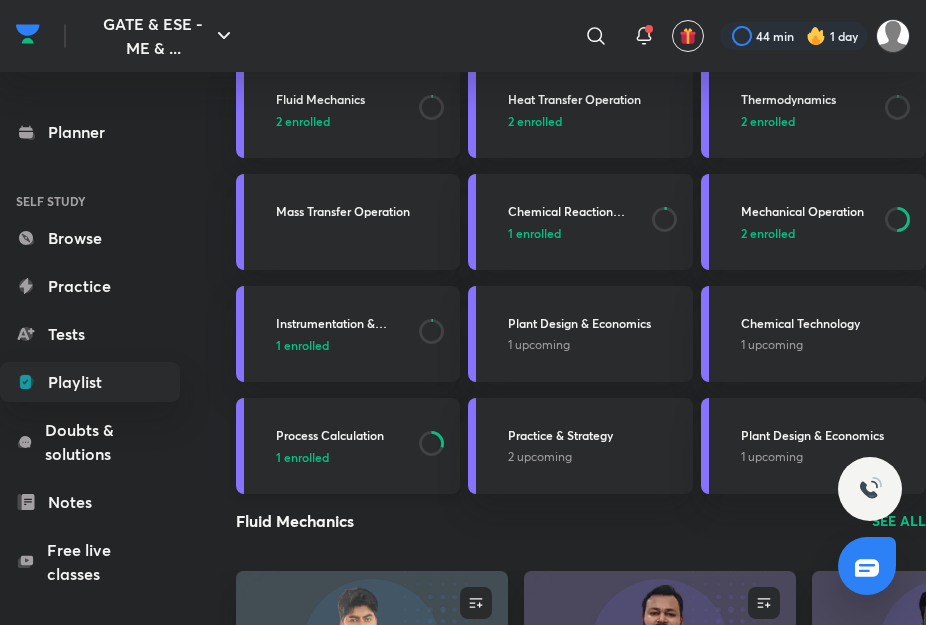 click on "Process Calculation" at bounding box center [342, 435] 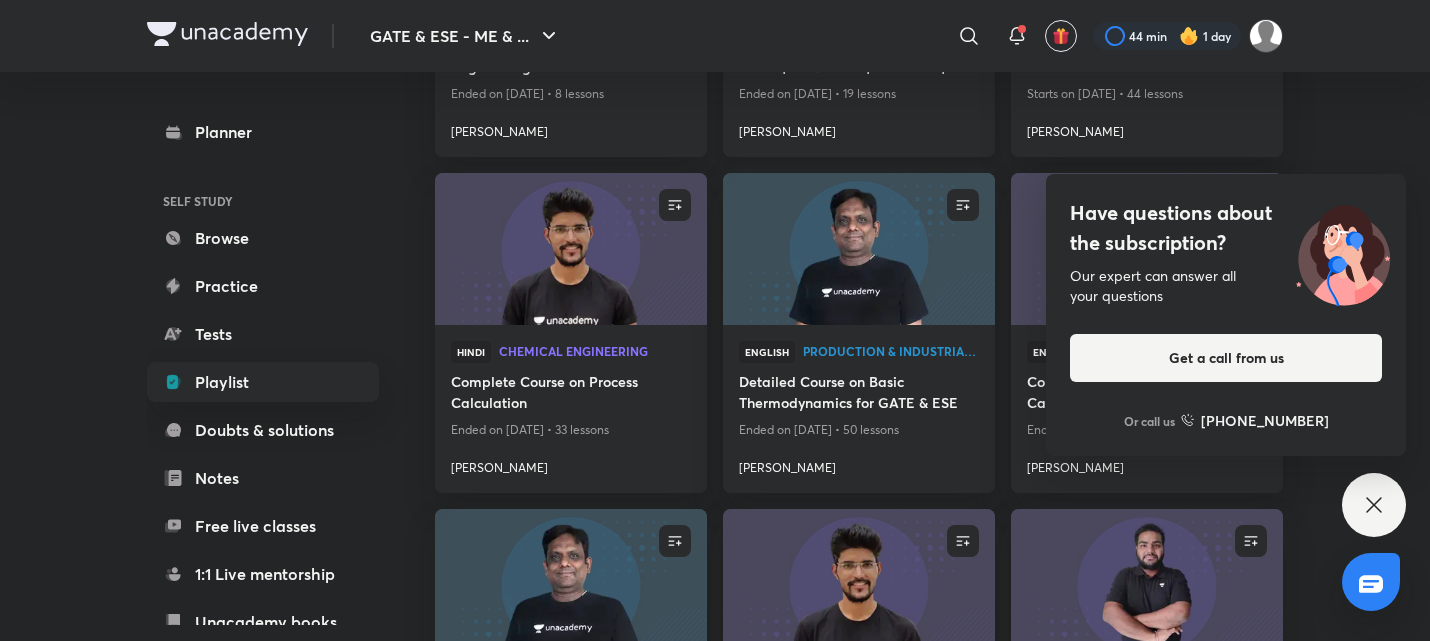 scroll, scrollTop: 872, scrollLeft: 0, axis: vertical 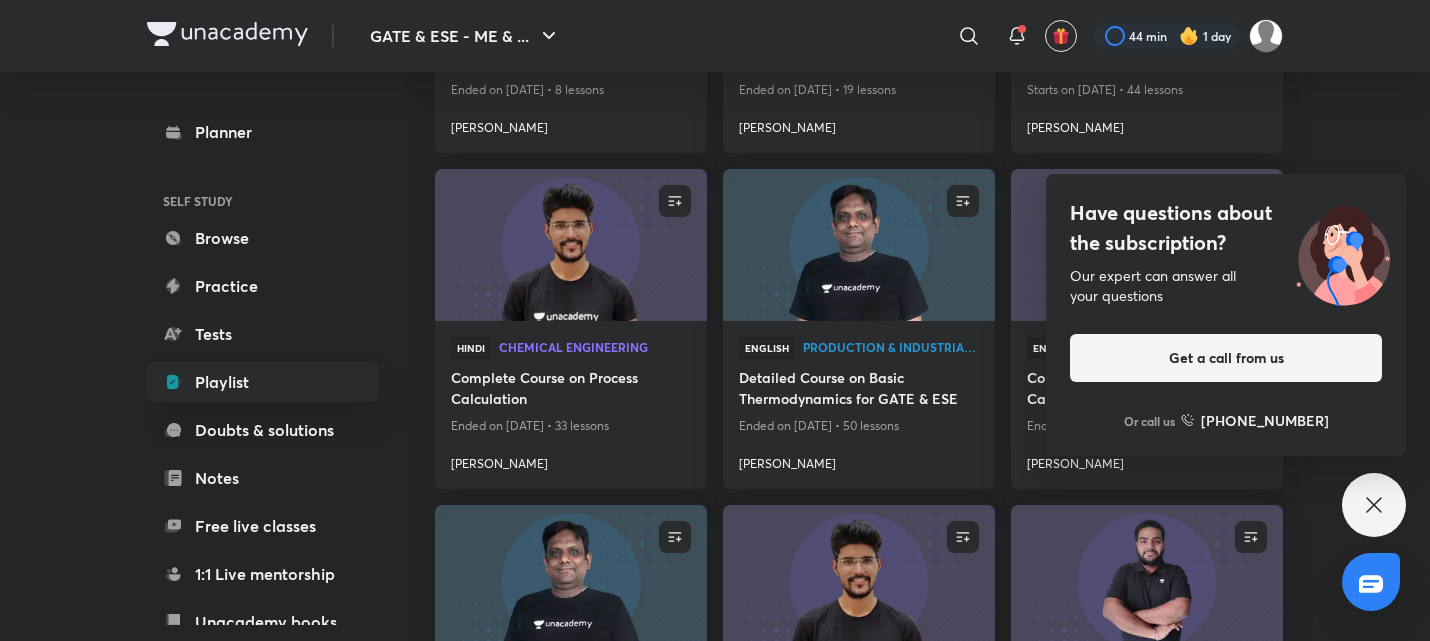 click on "Have questions about the subscription? Our expert can answer all your questions Get a call from us Or call us +91 8585858585" at bounding box center (1374, 505) 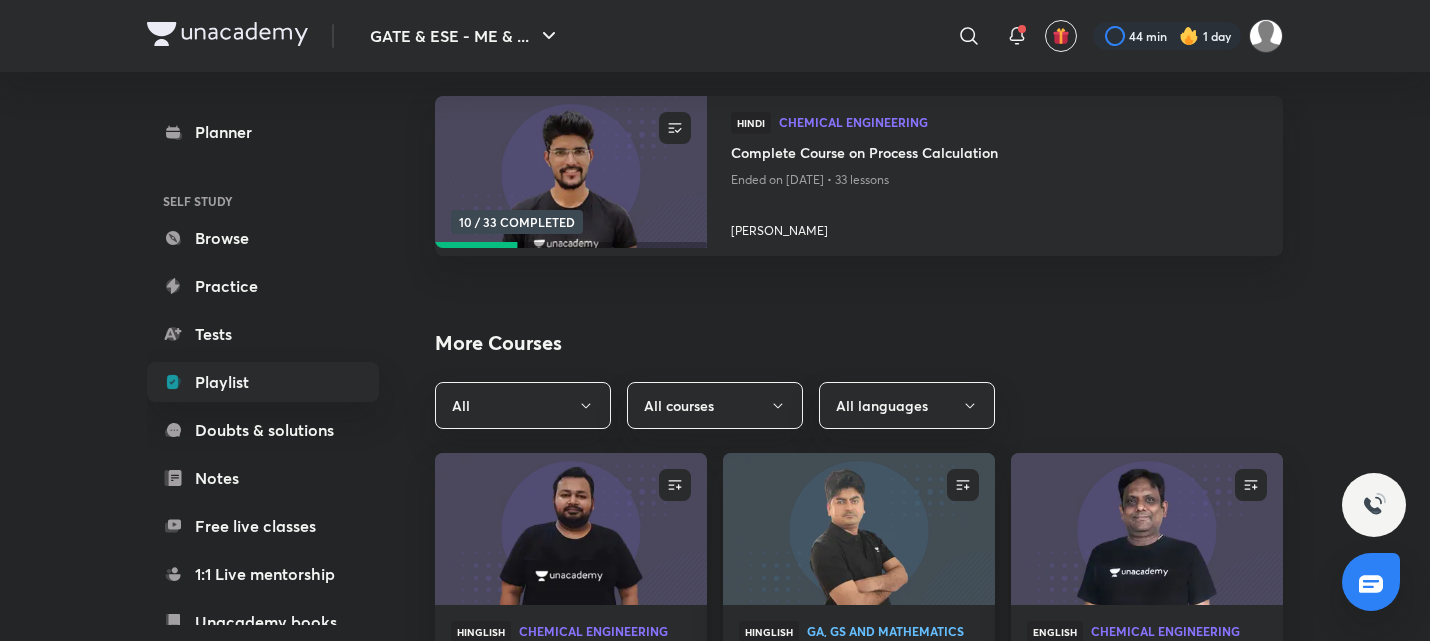 scroll, scrollTop: 264, scrollLeft: 0, axis: vertical 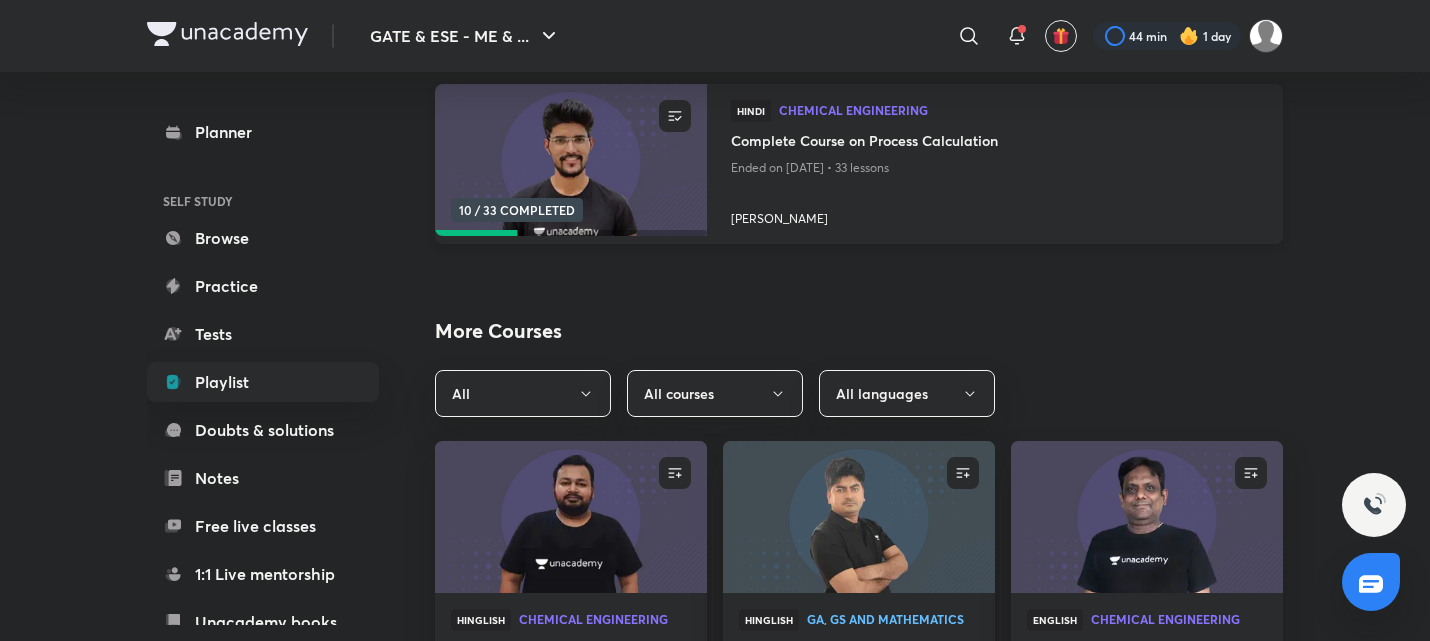 click on "Hindi Chemical Engineering" at bounding box center (995, 115) 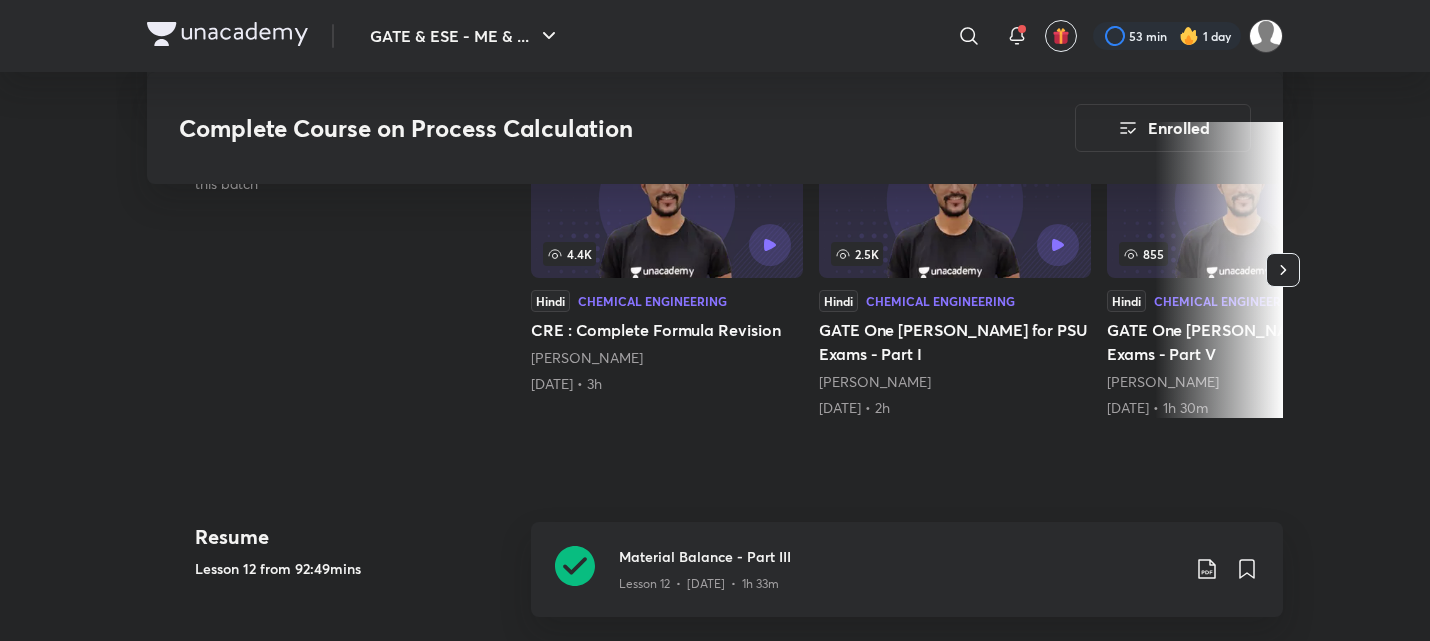 scroll, scrollTop: 625, scrollLeft: 0, axis: vertical 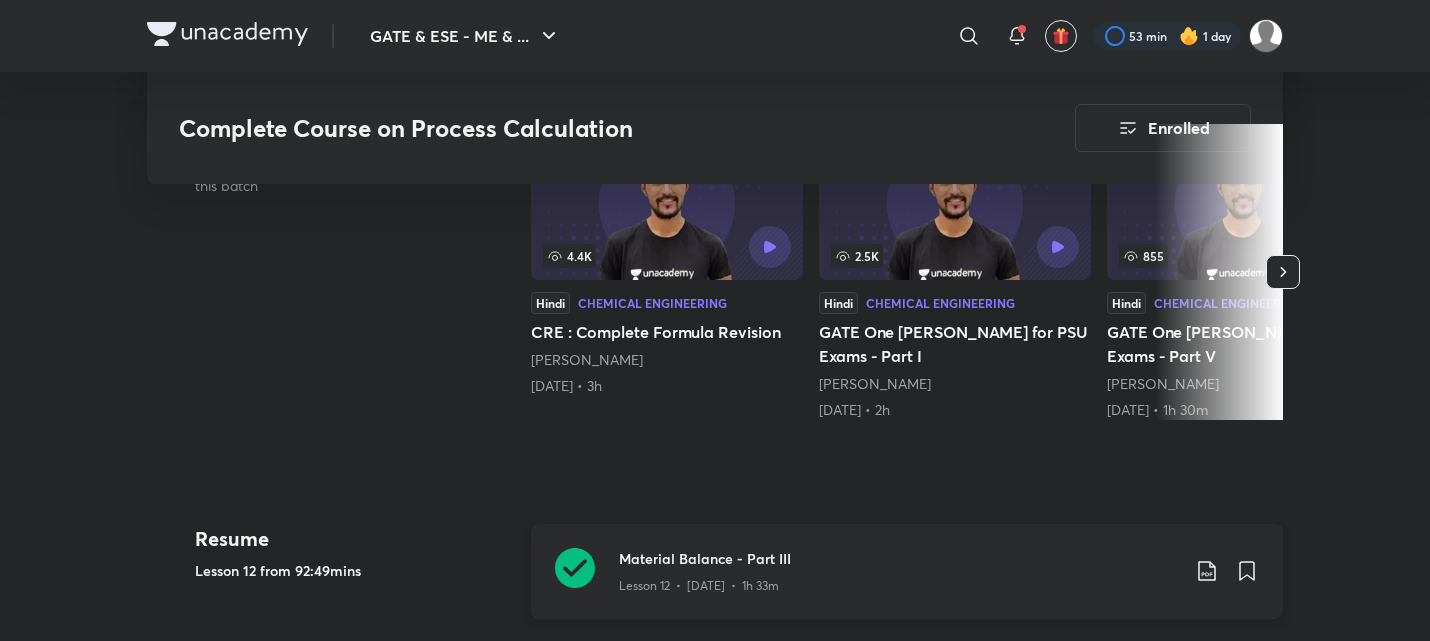 click 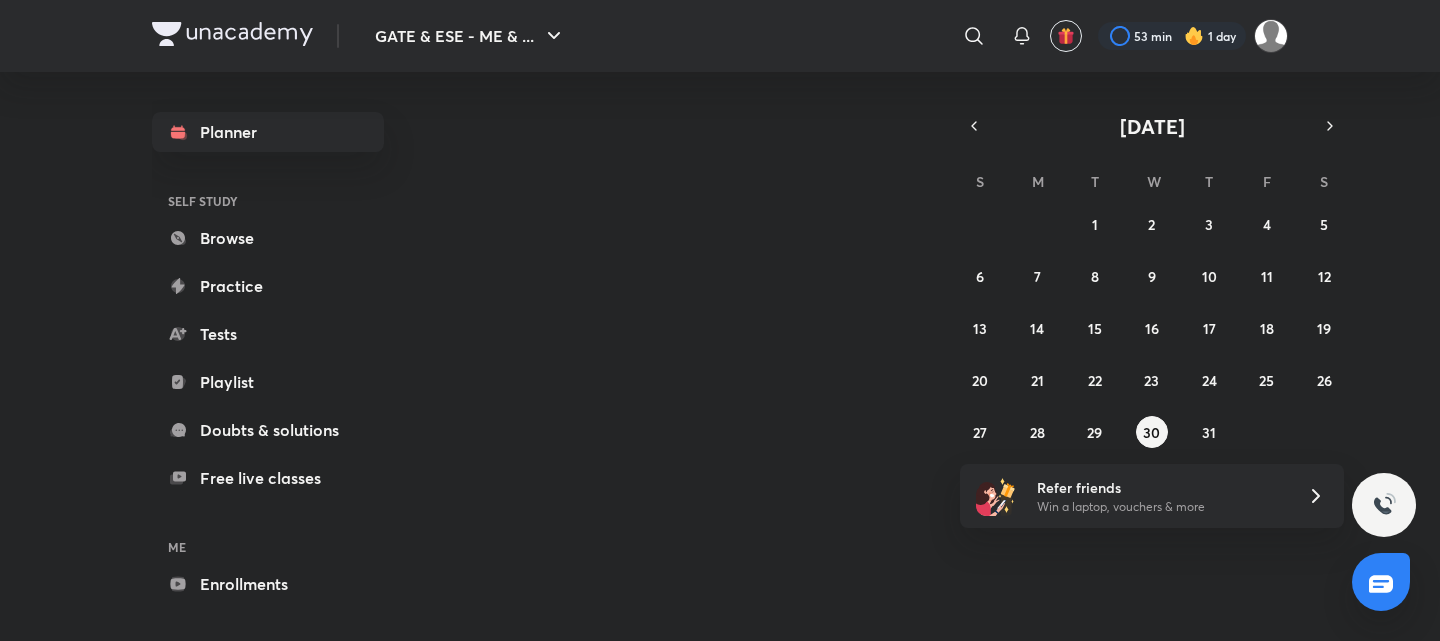 scroll, scrollTop: 0, scrollLeft: 0, axis: both 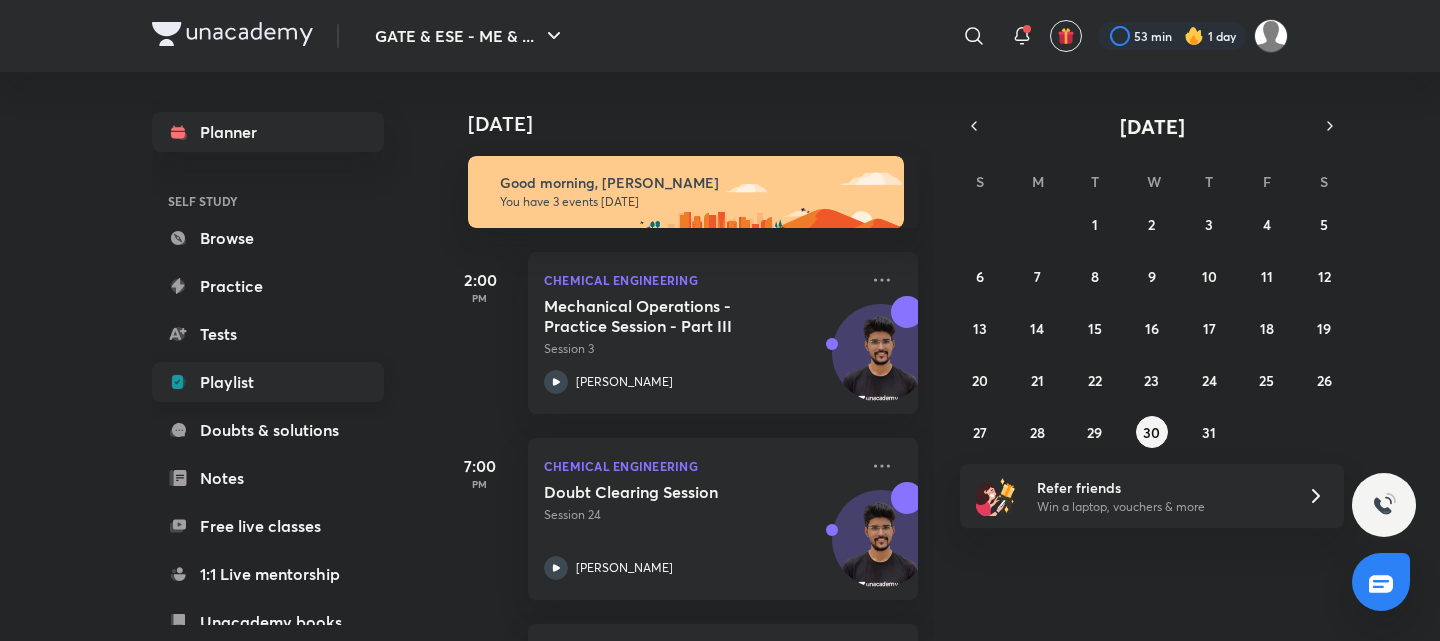 click on "Playlist" at bounding box center (268, 382) 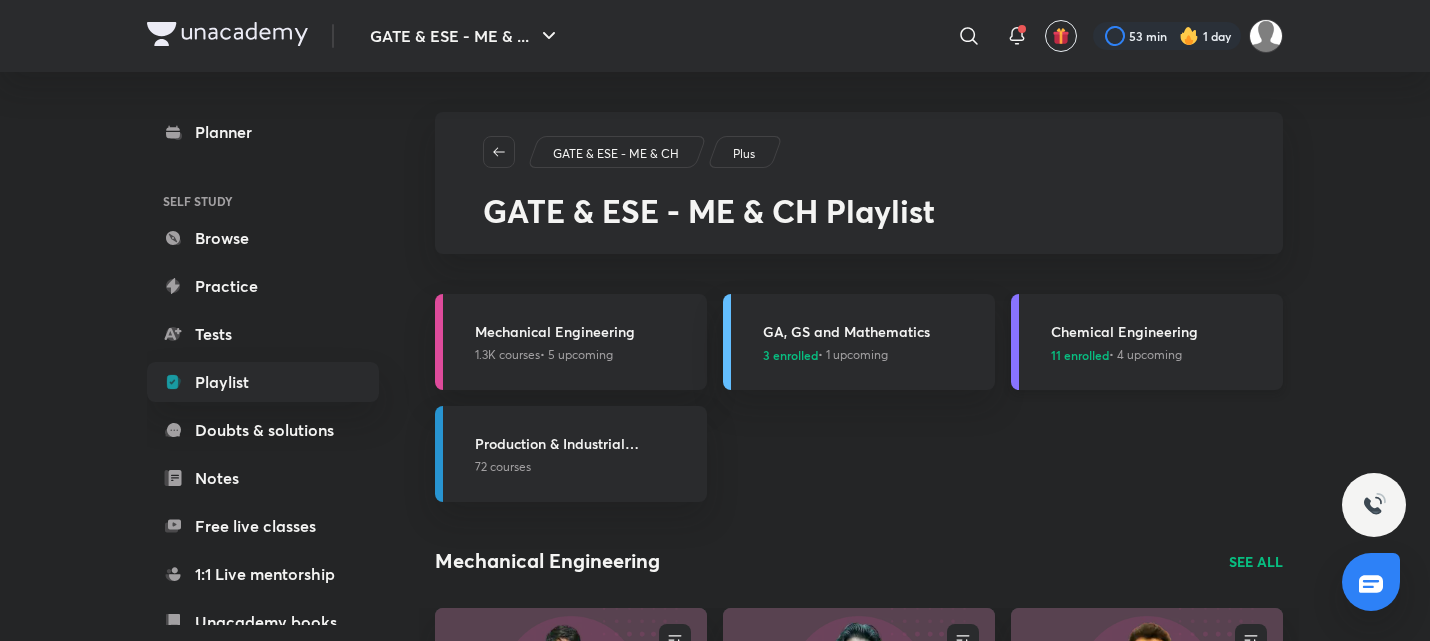 click on "11 enrolled" at bounding box center (1080, 355) 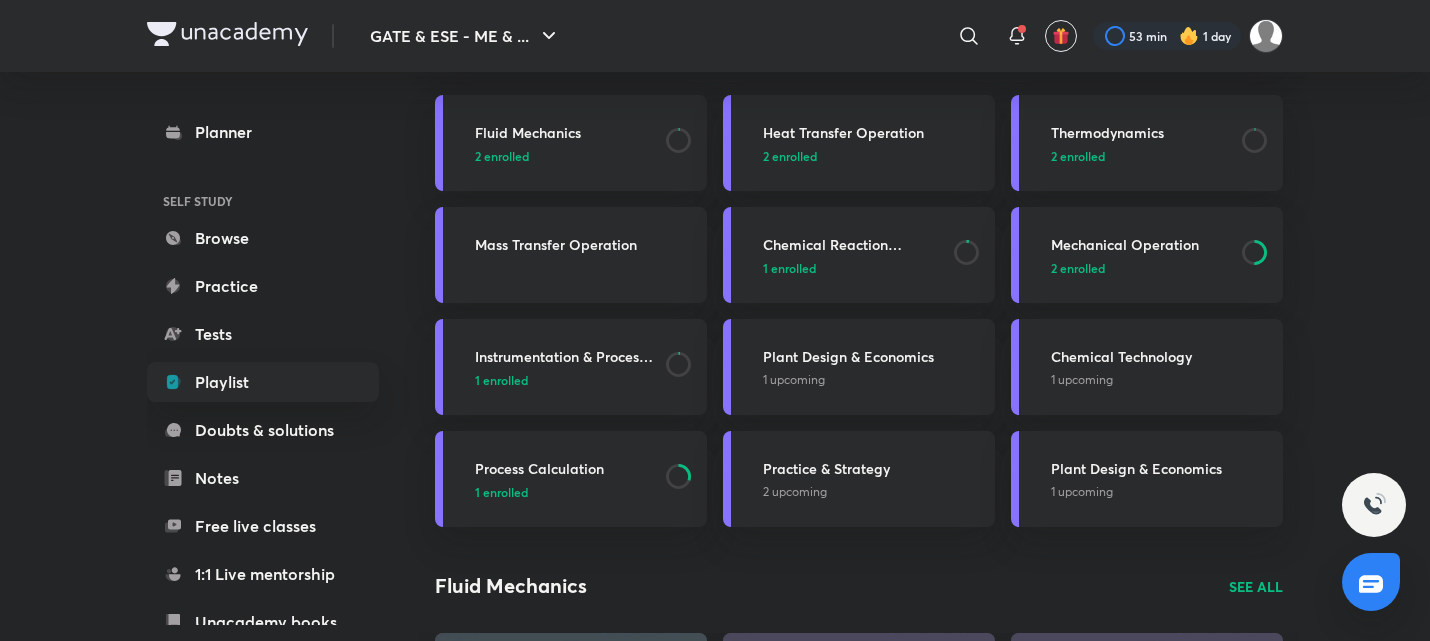 scroll, scrollTop: 196, scrollLeft: 0, axis: vertical 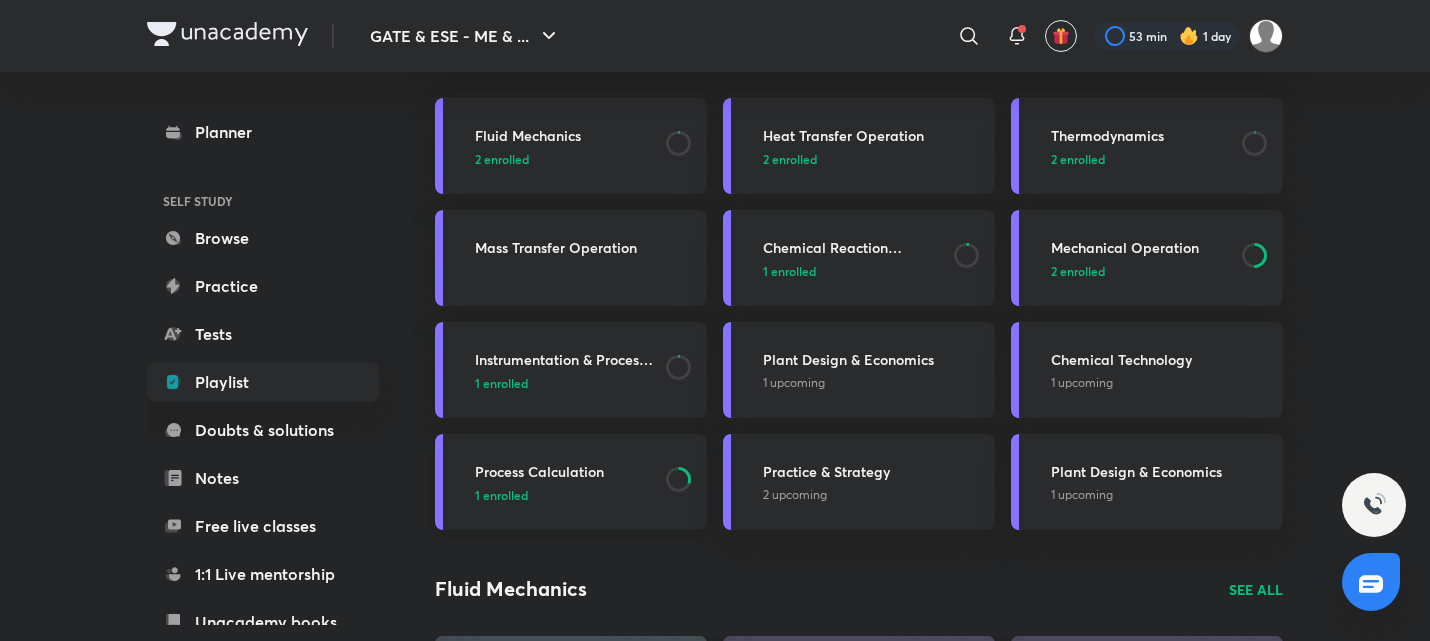 click on "Process Calculation" at bounding box center [564, 471] 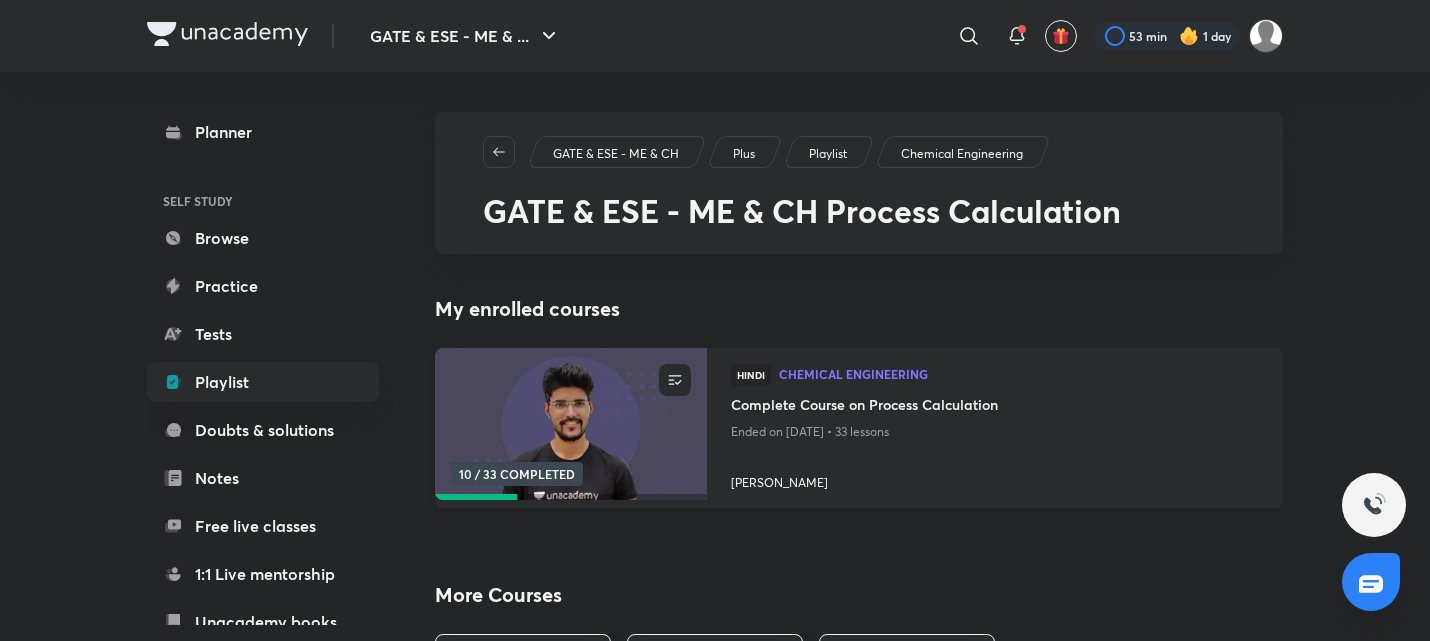 click on "Complete Course on Process Calculation" at bounding box center (995, 406) 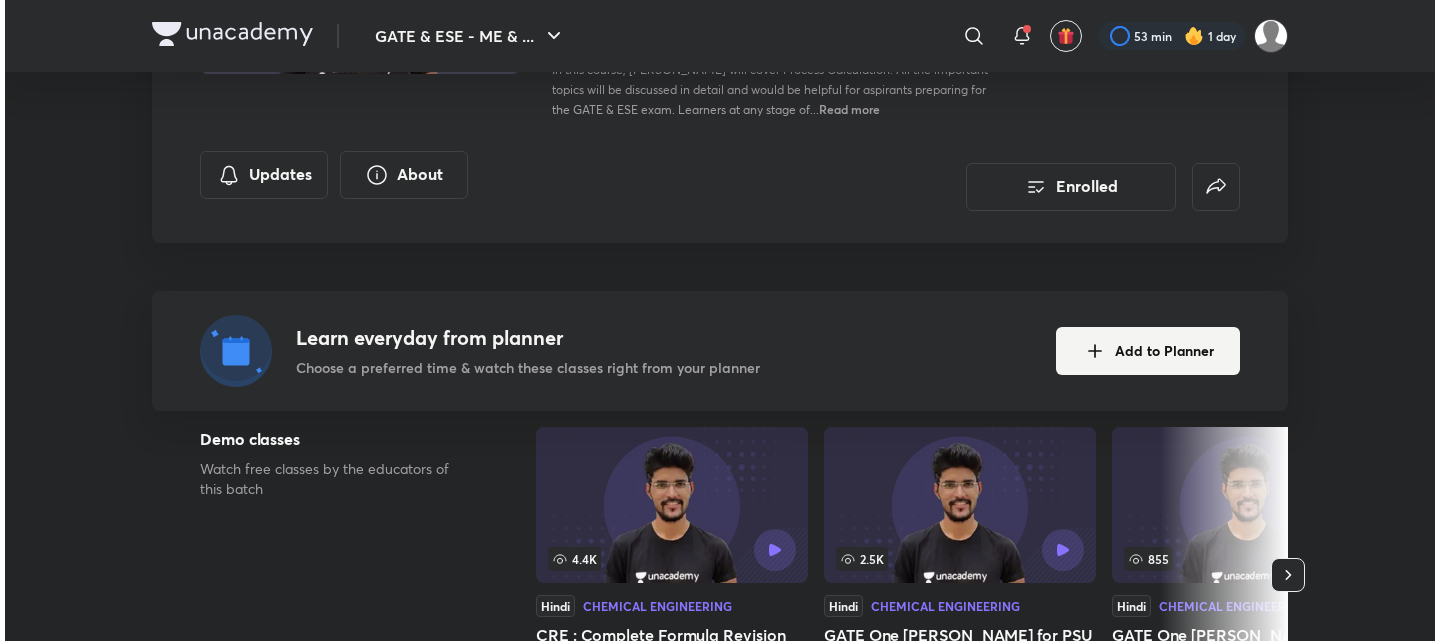 scroll, scrollTop: 323, scrollLeft: 0, axis: vertical 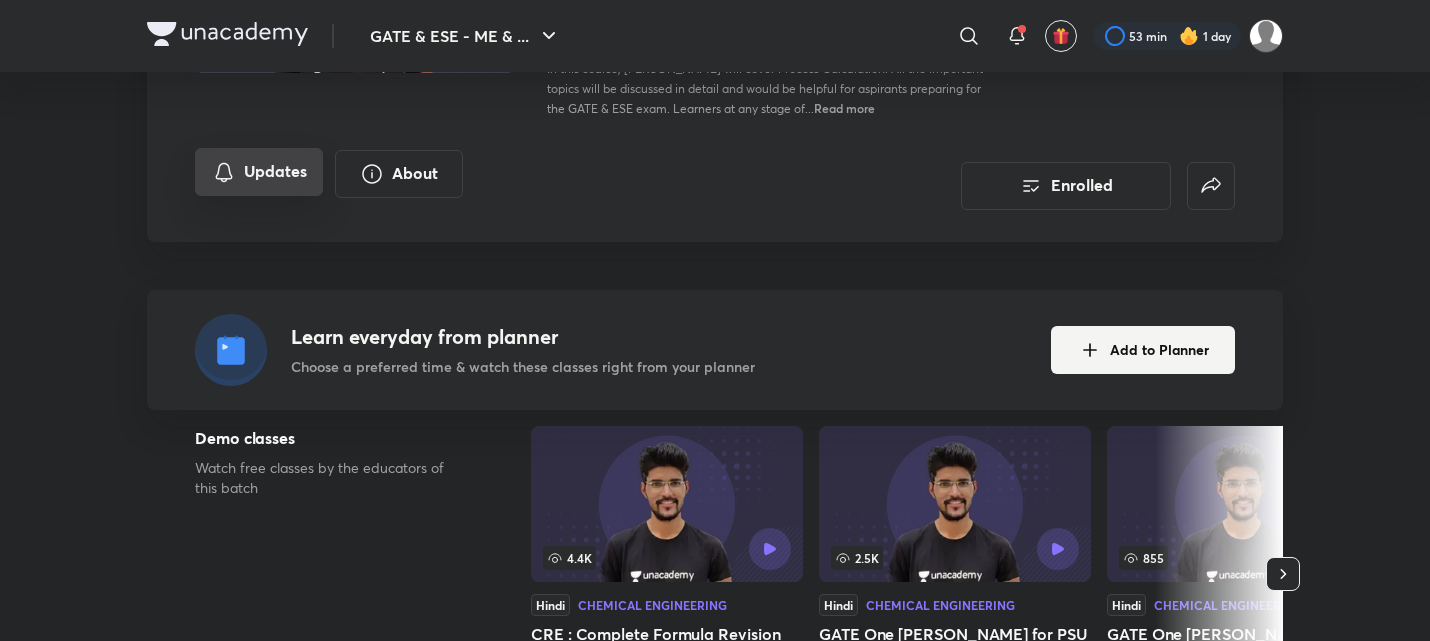 click on "Updates" at bounding box center [259, 172] 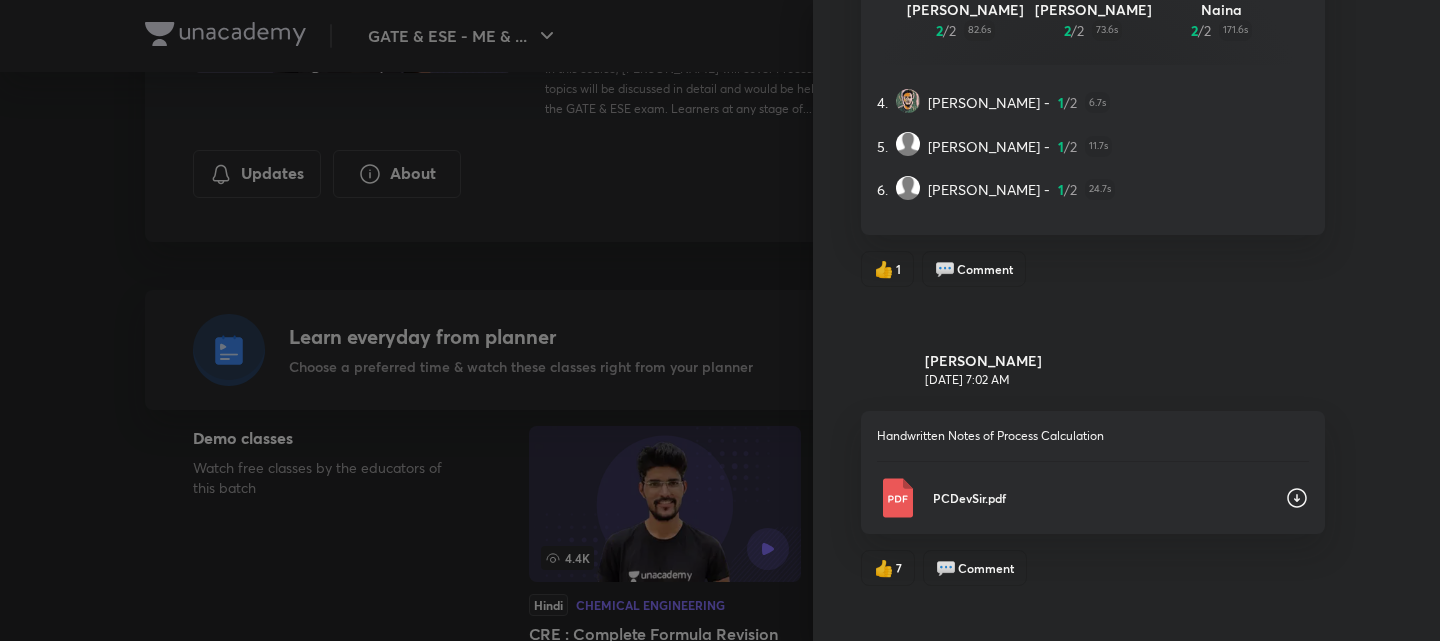scroll, scrollTop: 1665, scrollLeft: 0, axis: vertical 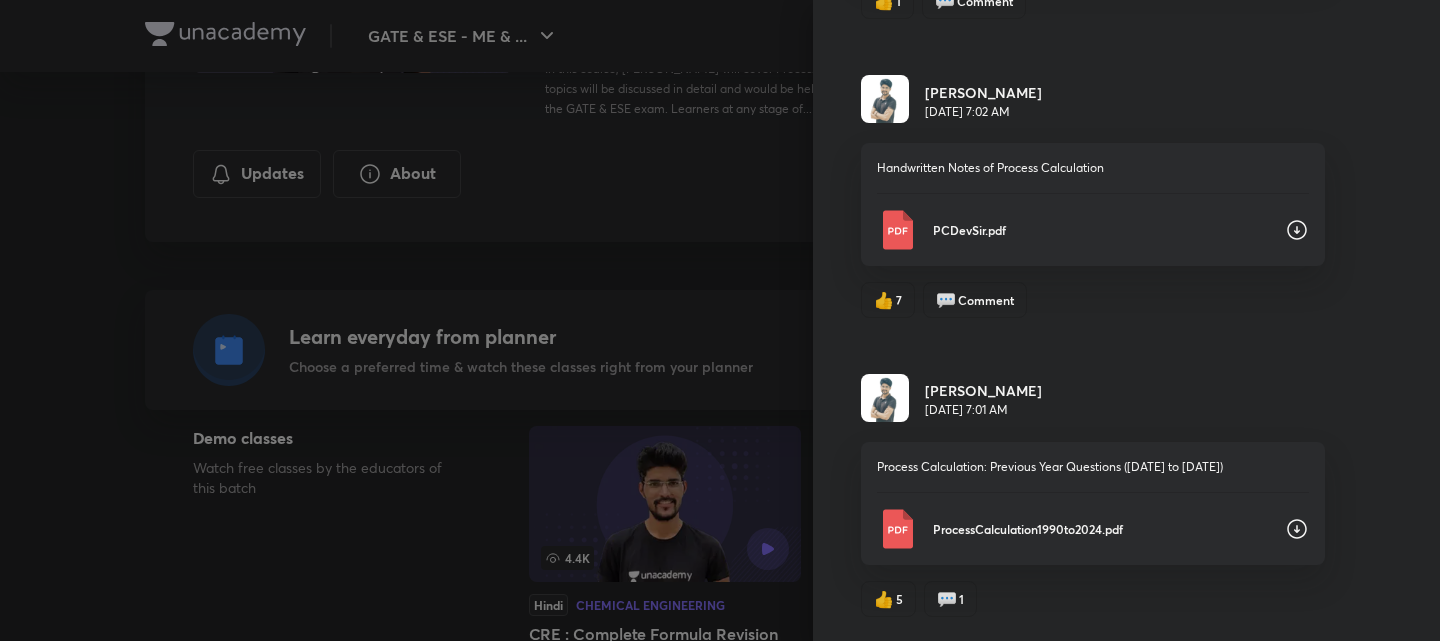 click on "PCDevSir.pdf" at bounding box center [1093, 230] 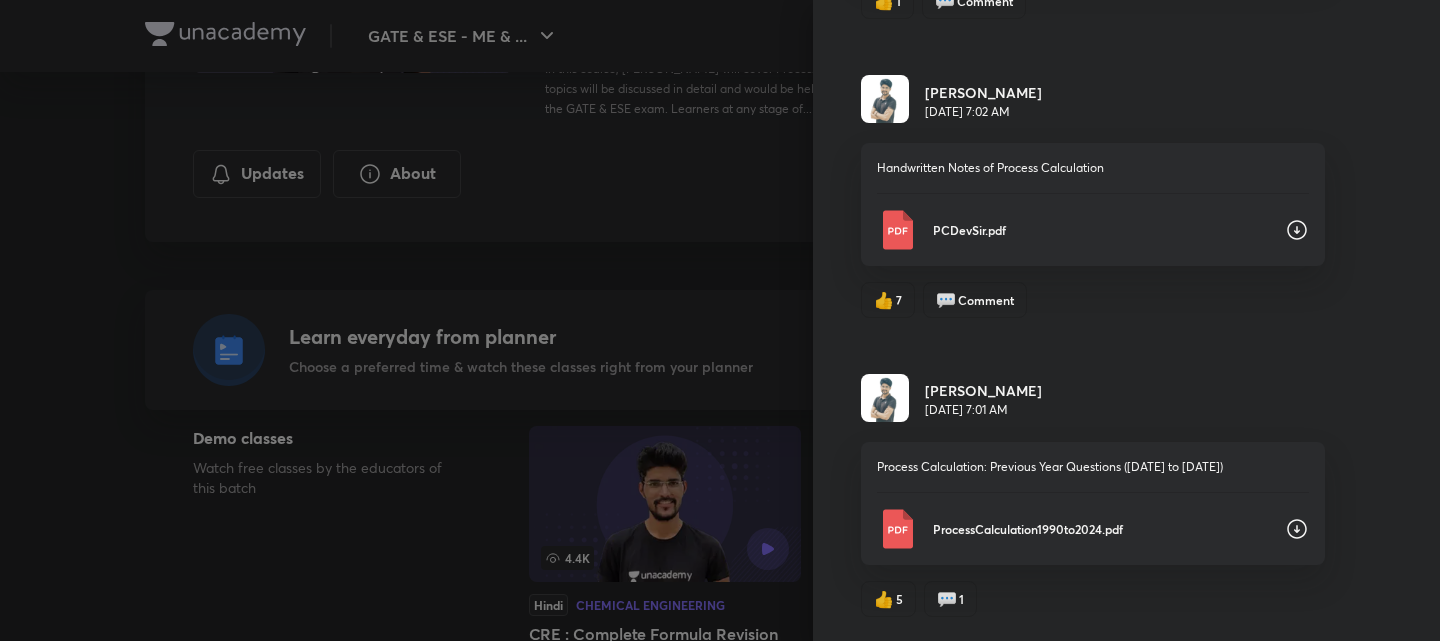 click on "Updates All updates Devendra Poonia Dec 9, 8:52 AM Molarity, Normality, Molality practice sheet. Molarity Molality Normality.pdf 👍 4 💬 Comment Devendra Poonia Dec 3, 9:06 AM Practice sheet 02: Mole Concept Mole Concept.pdf 👍 6 💬 Comment Devendra Poonia Dec 3, 8:11 AM Practice sheet 01: Unit and Dimension 3. Unit and Dimension_Questions.pdf 👍 6 💬 Comment Poll Leaderboards Dec 2, 9:03 AM Unit & Conversion Lesson 2 2 Subham Das 2 / 2 82.6s 1 Rishika Sharma 2 / 2 73.6s 3 Naina  2 / 2 171.6s 4. Aksshat Singh - 1 / 2 6.7s 5. Rakshith Reddy - 1 / 2 11.7s 6. Jyoti Bhattacharjee - 1 / 2 24.7s 👍 1 💬 Comment Devendra Poonia Nov 30, 7:02 AM Handwritten Notes of Process Calculation PCDevSir.pdf 👍 7 💬 Comment Devendra Poonia Nov 30, 7:01 AM Process Calculation: Previous Year Questions (1990 to 2024) ProcessCalculation1990to2024.pdf 👍 5 💬 1" at bounding box center [1126, 320] 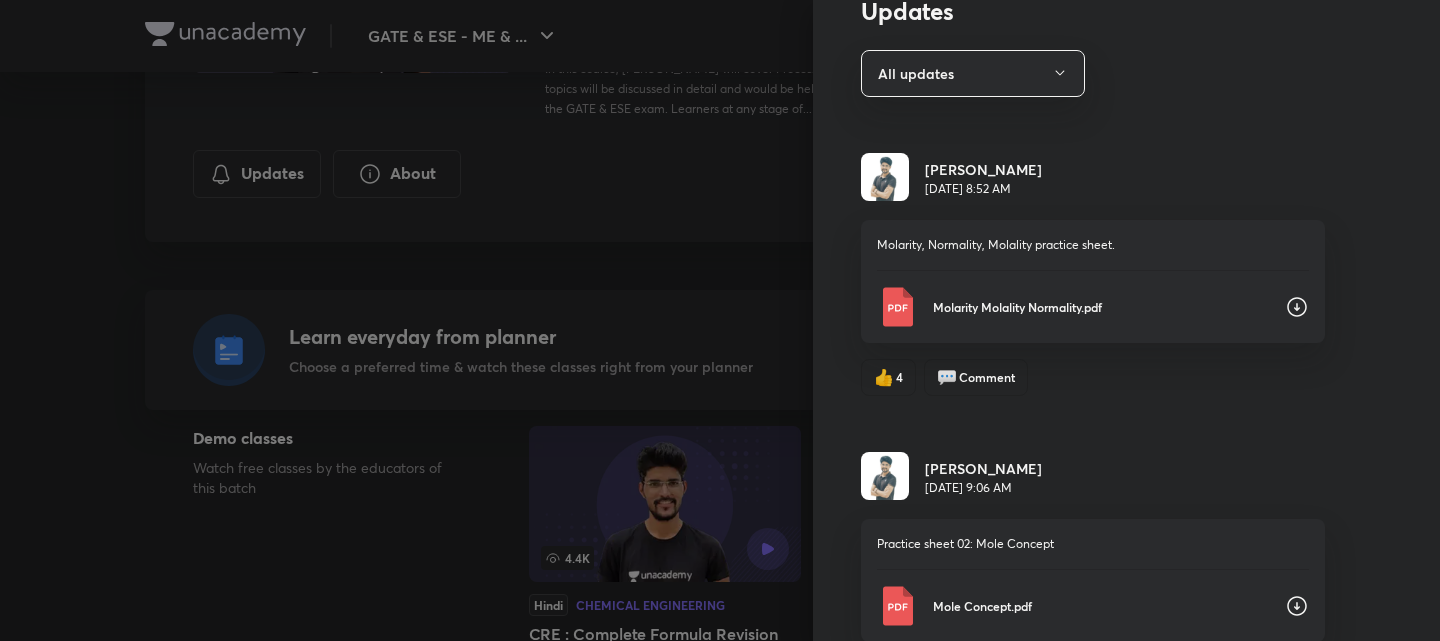 scroll, scrollTop: 0, scrollLeft: 0, axis: both 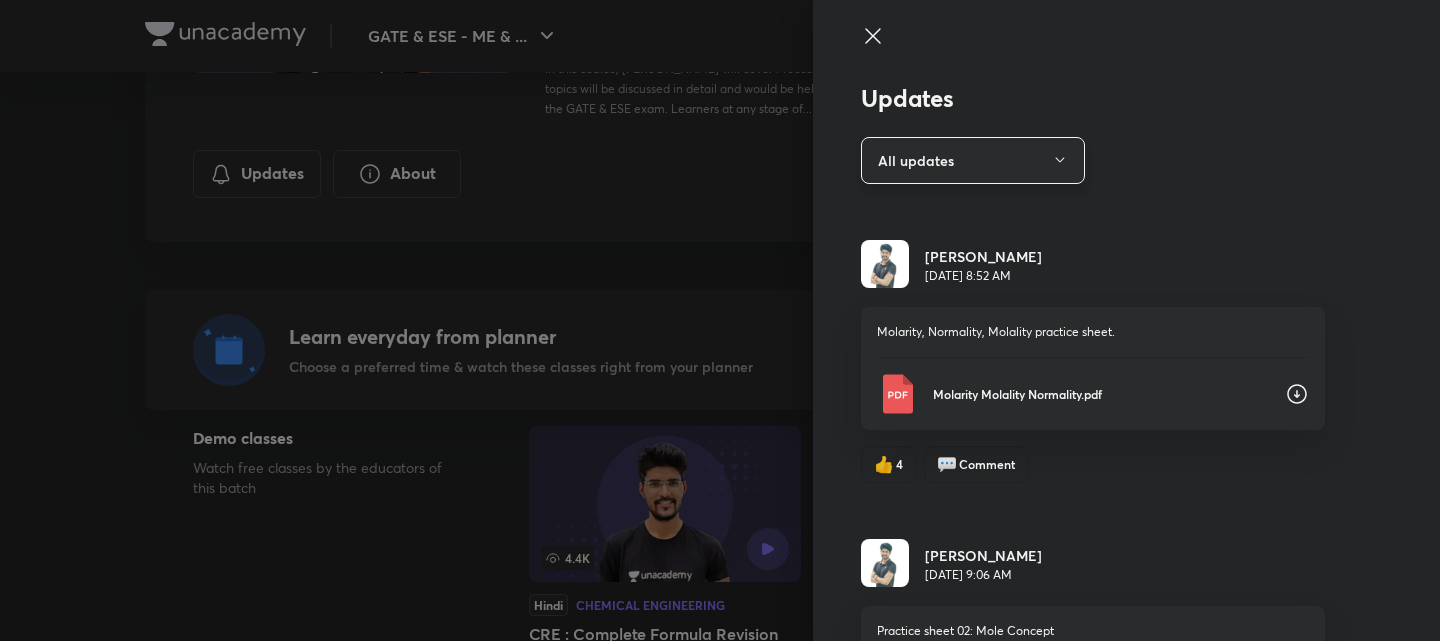 click on "All updates" at bounding box center [973, 160] 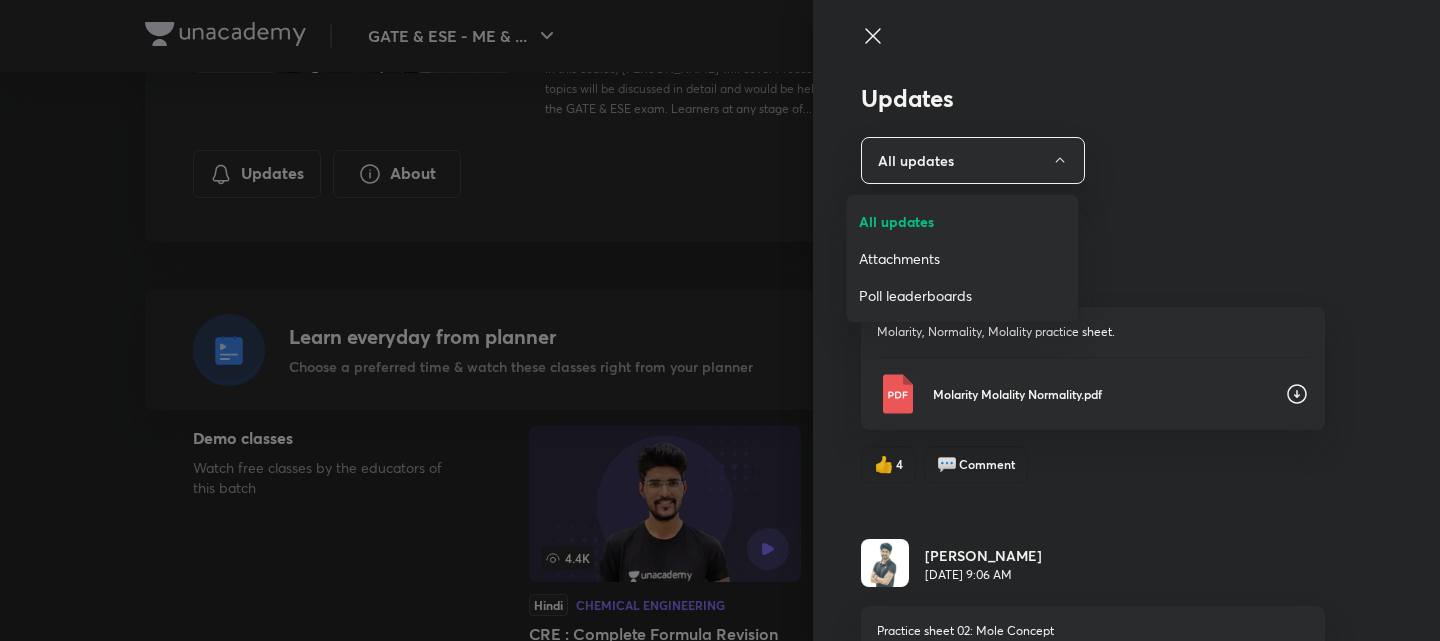 click on "Attachments" at bounding box center (962, 258) 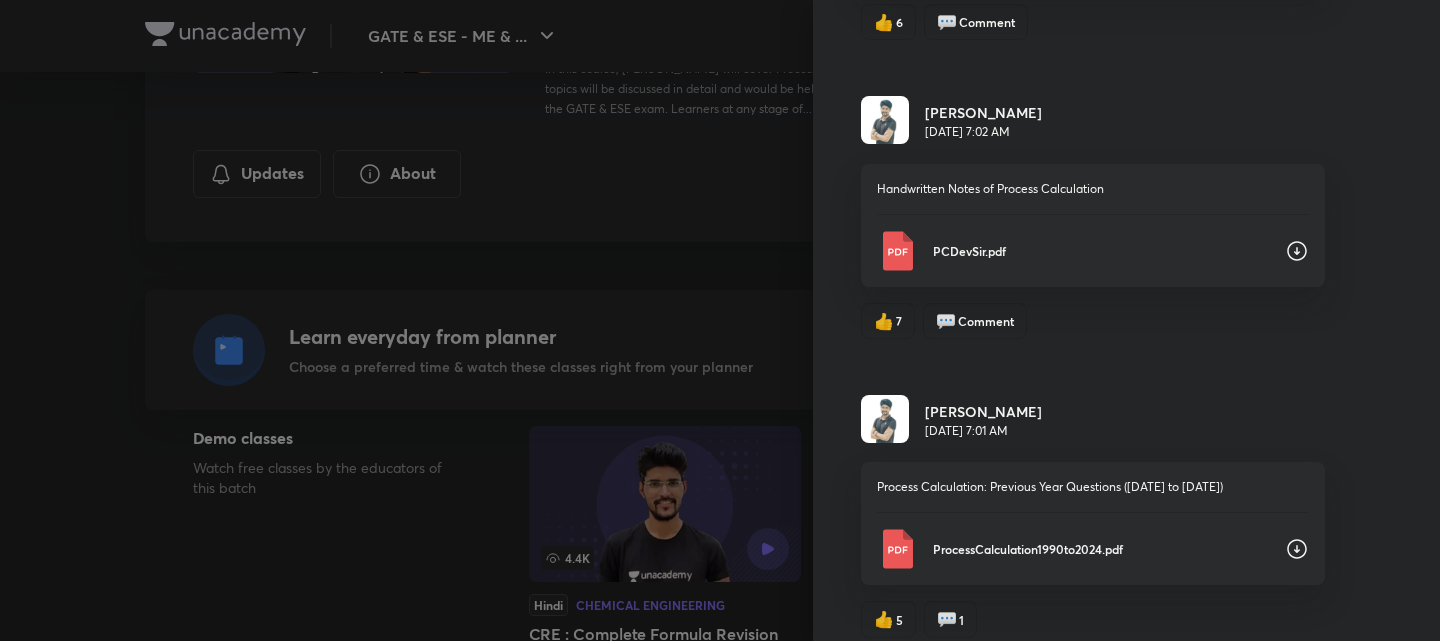scroll, scrollTop: 1061, scrollLeft: 0, axis: vertical 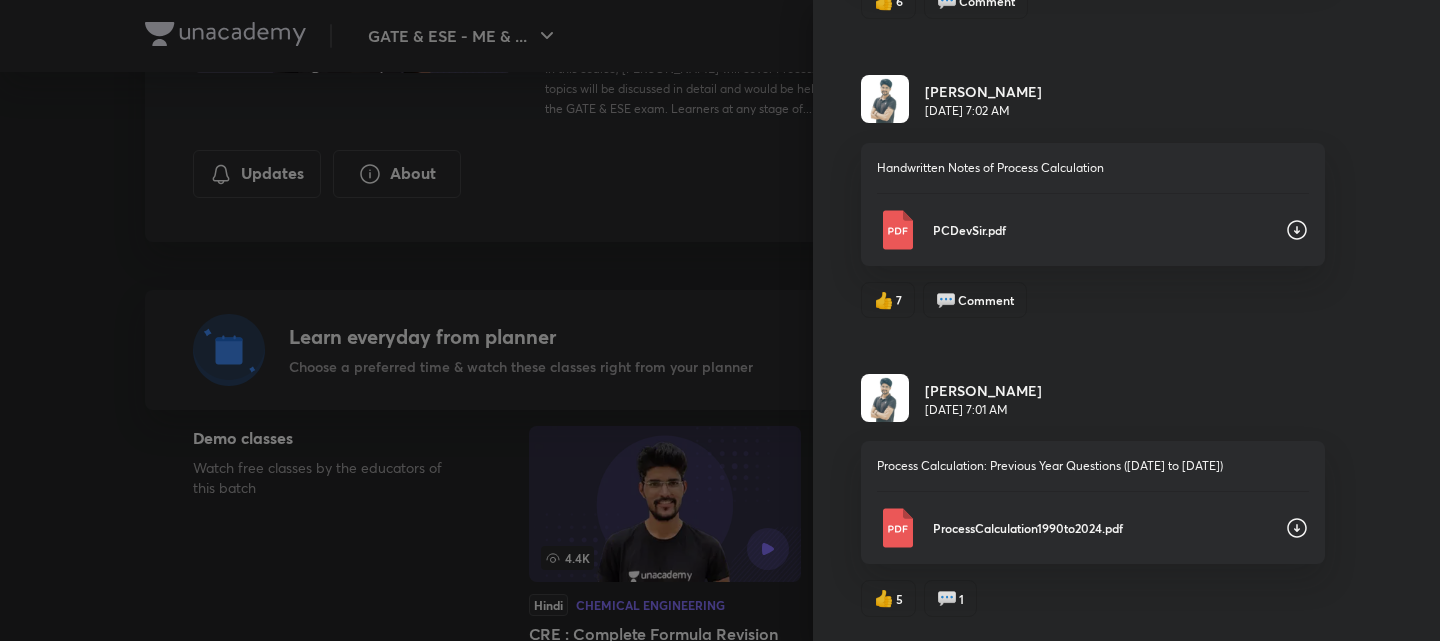 click on "ProcessCalculation1990to2024.pdf" at bounding box center [1101, 528] 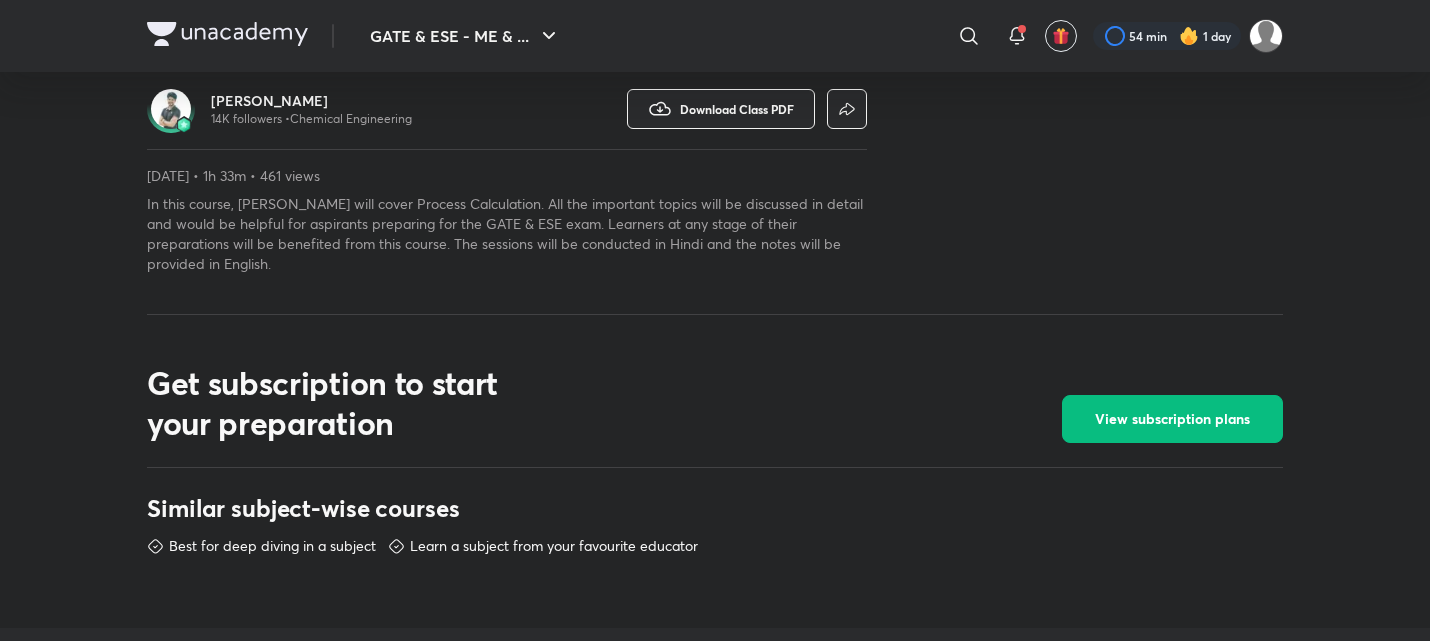 scroll, scrollTop: 625, scrollLeft: 0, axis: vertical 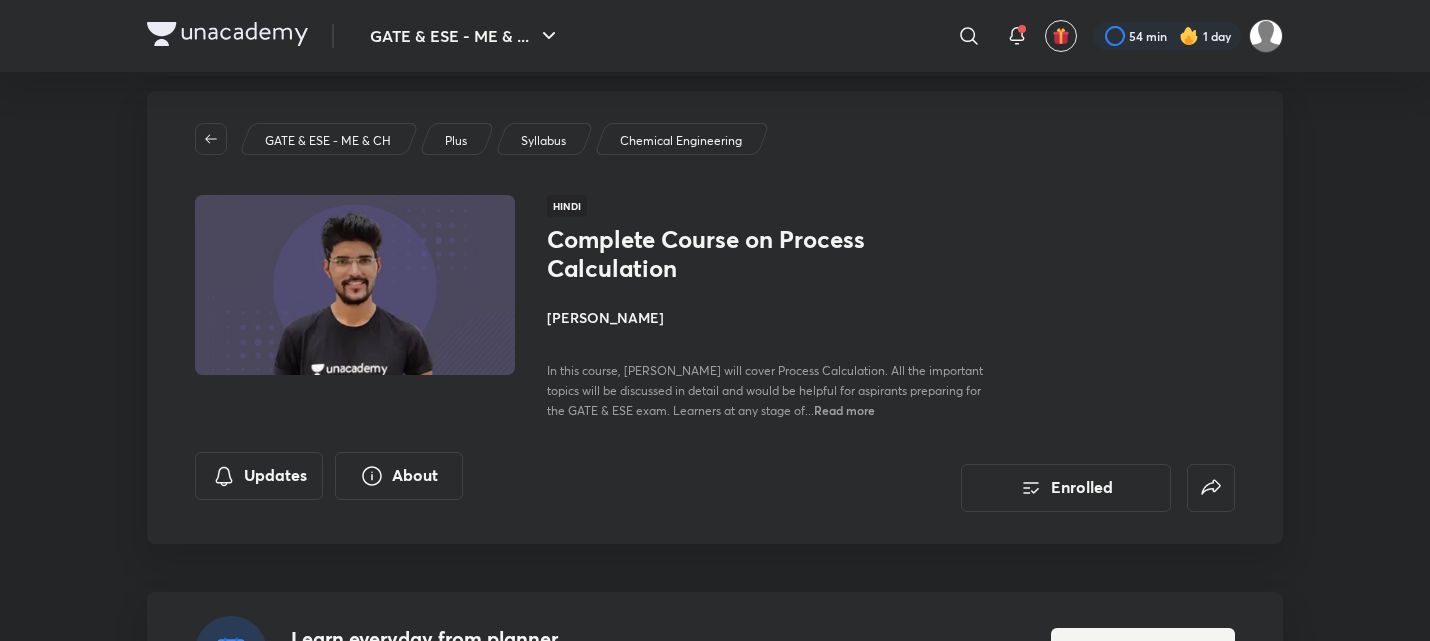 click on "GATE & ESE - ME & CH Plus Syllabus Chemical Engineering Hindi Complete Course on Process Calculation [PERSON_NAME] In this course, [PERSON_NAME] will cover Process Calculation. All the important topics will be discussed in detail and would be helpful for aspirants preparing for the GATE & ESE exam. Learners at any stage of...  Read more Updates About Enrolled" at bounding box center [715, 317] 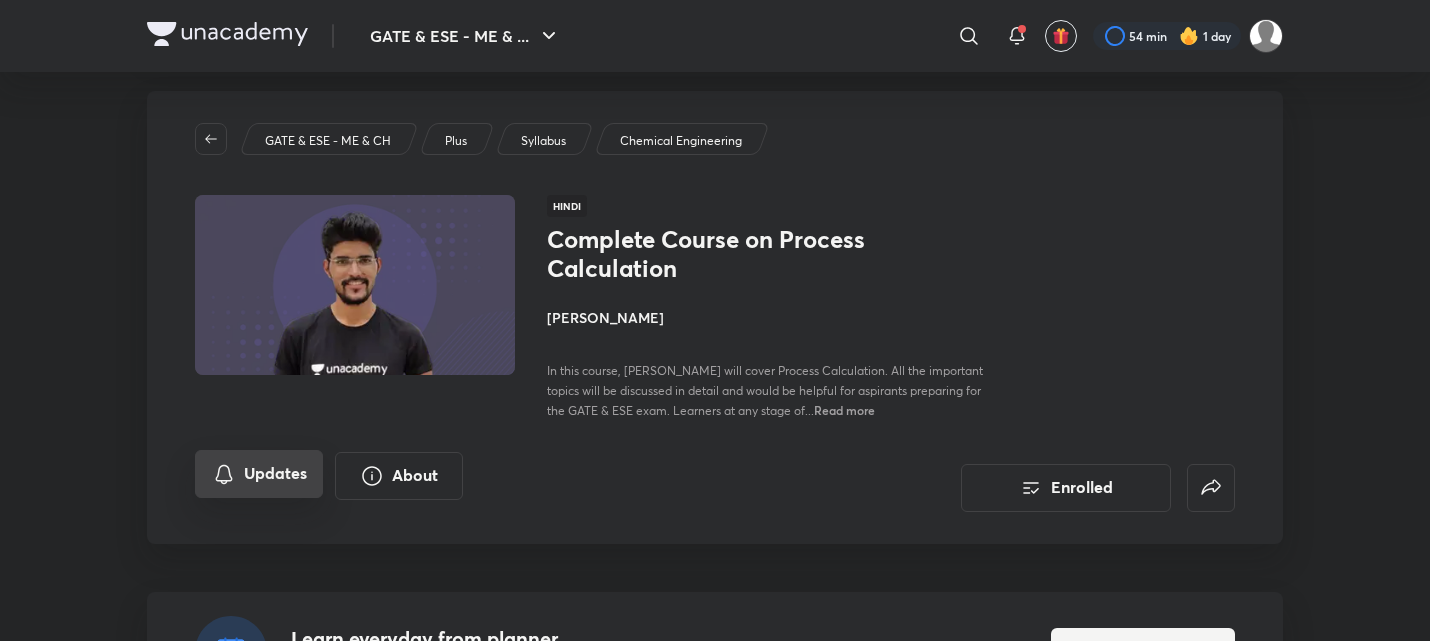 click on "Updates" at bounding box center [259, 474] 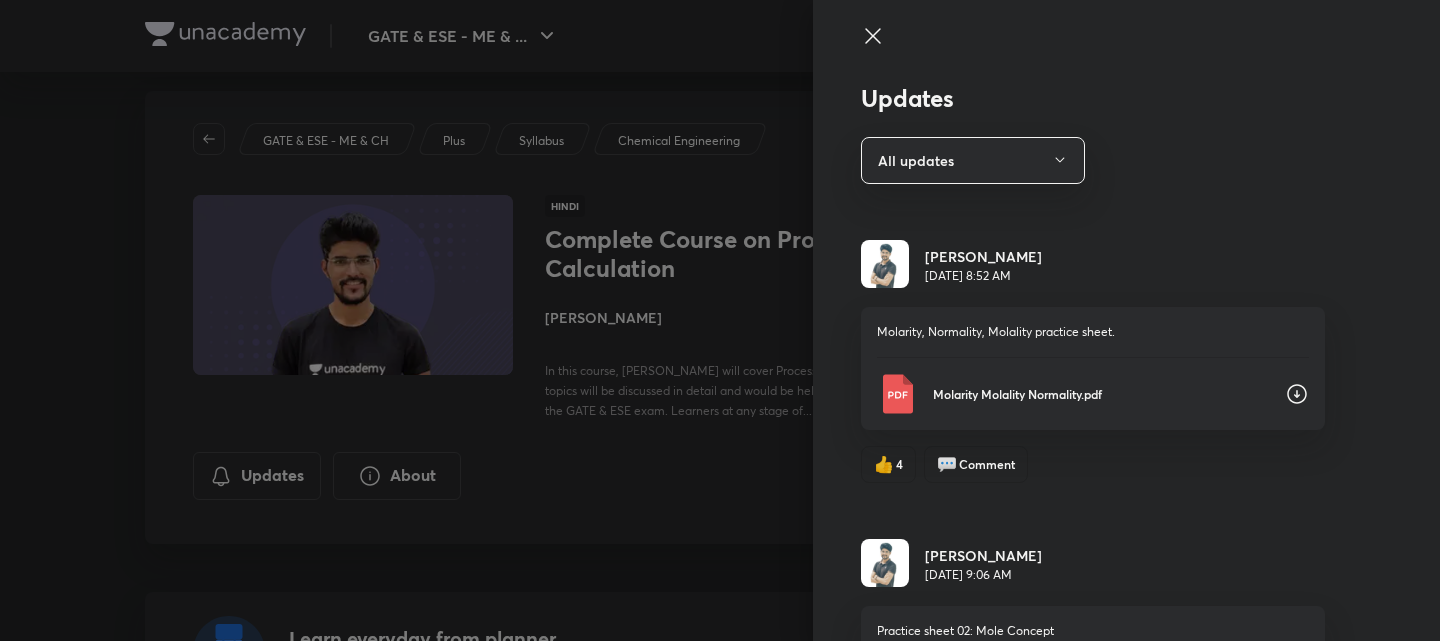 click 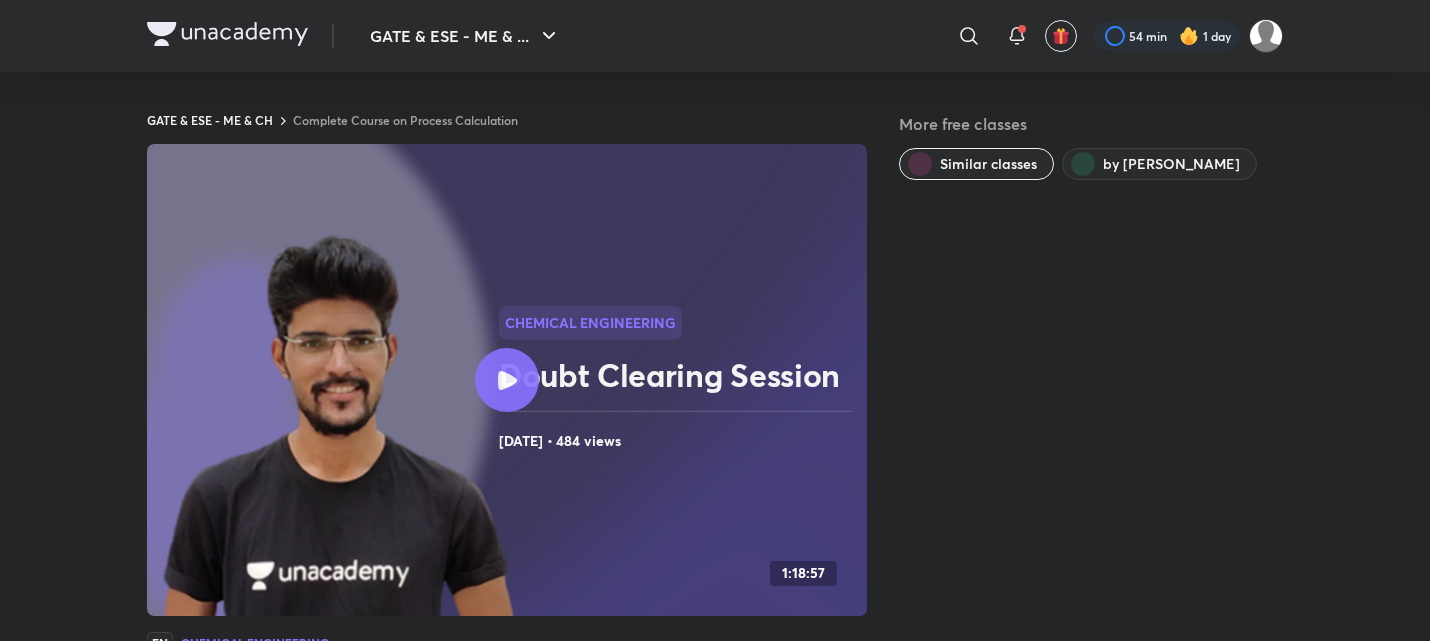 scroll, scrollTop: 0, scrollLeft: 0, axis: both 